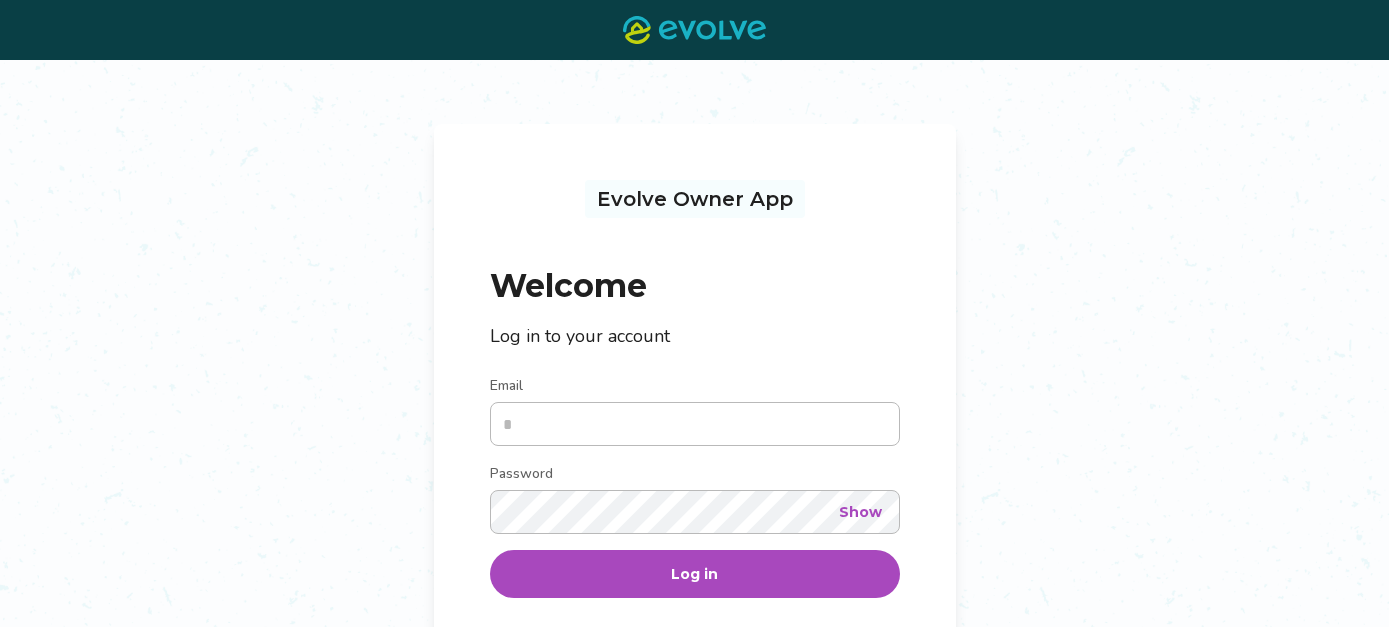 scroll, scrollTop: 0, scrollLeft: 0, axis: both 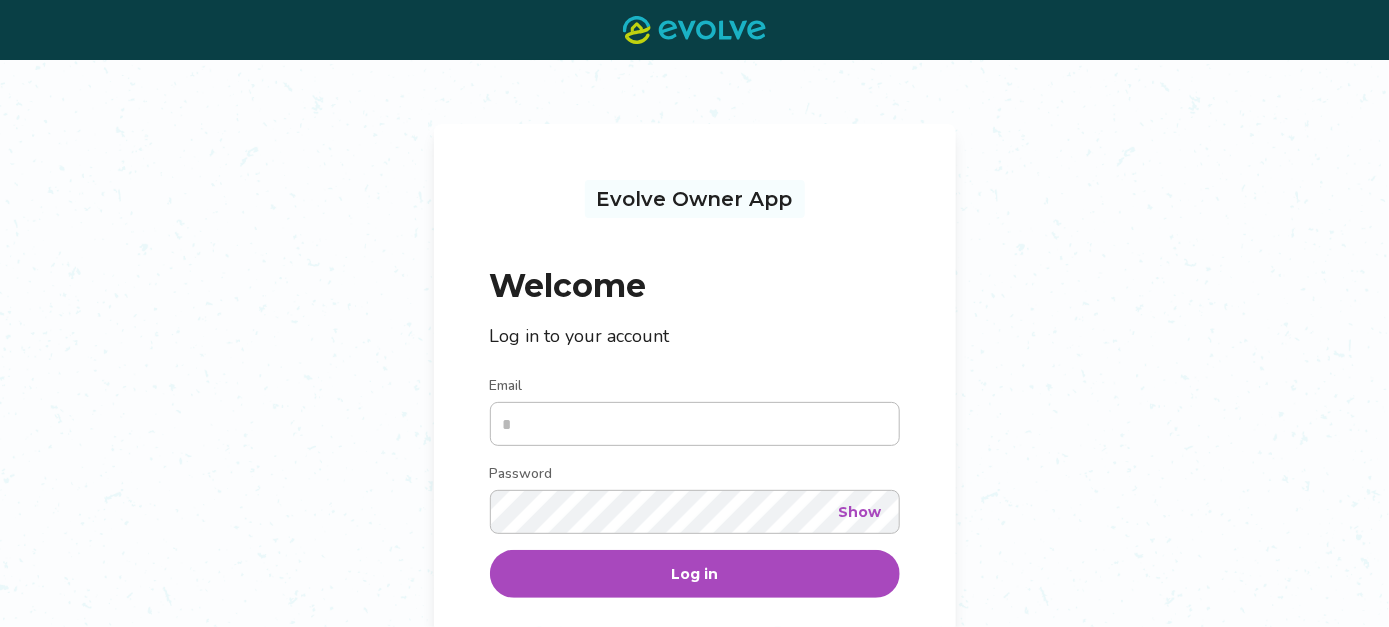type on "**********" 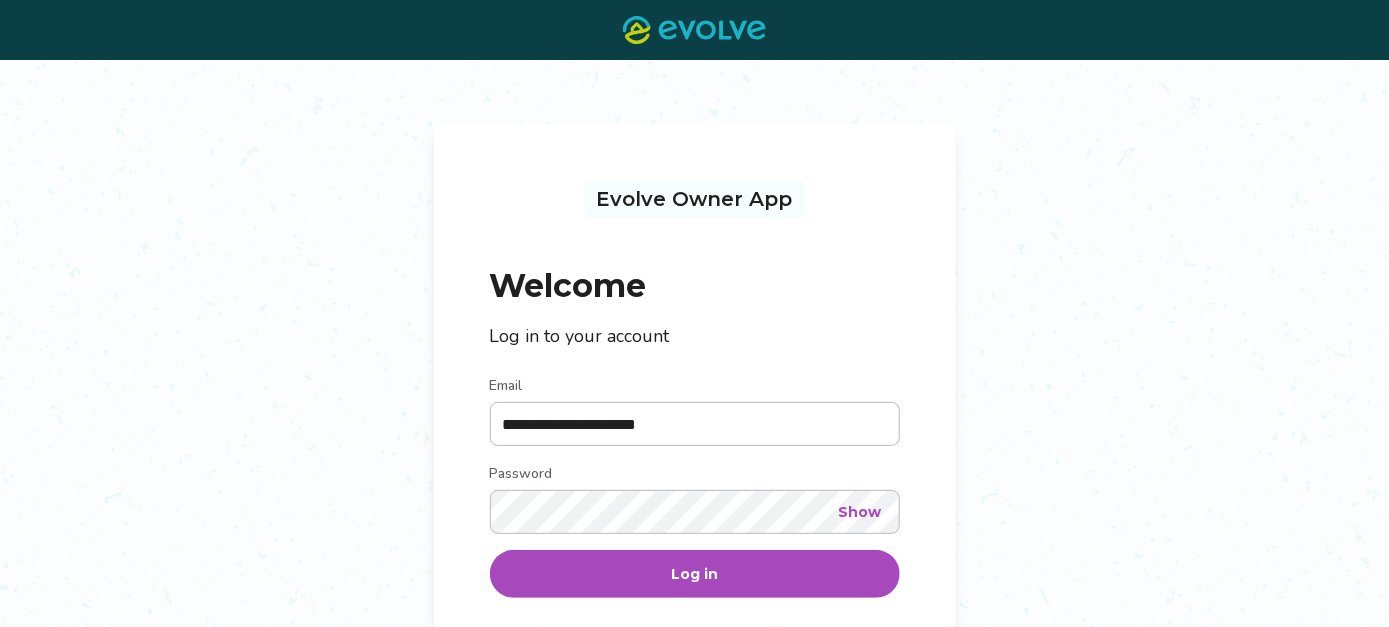 click on "Log in" at bounding box center (694, 574) 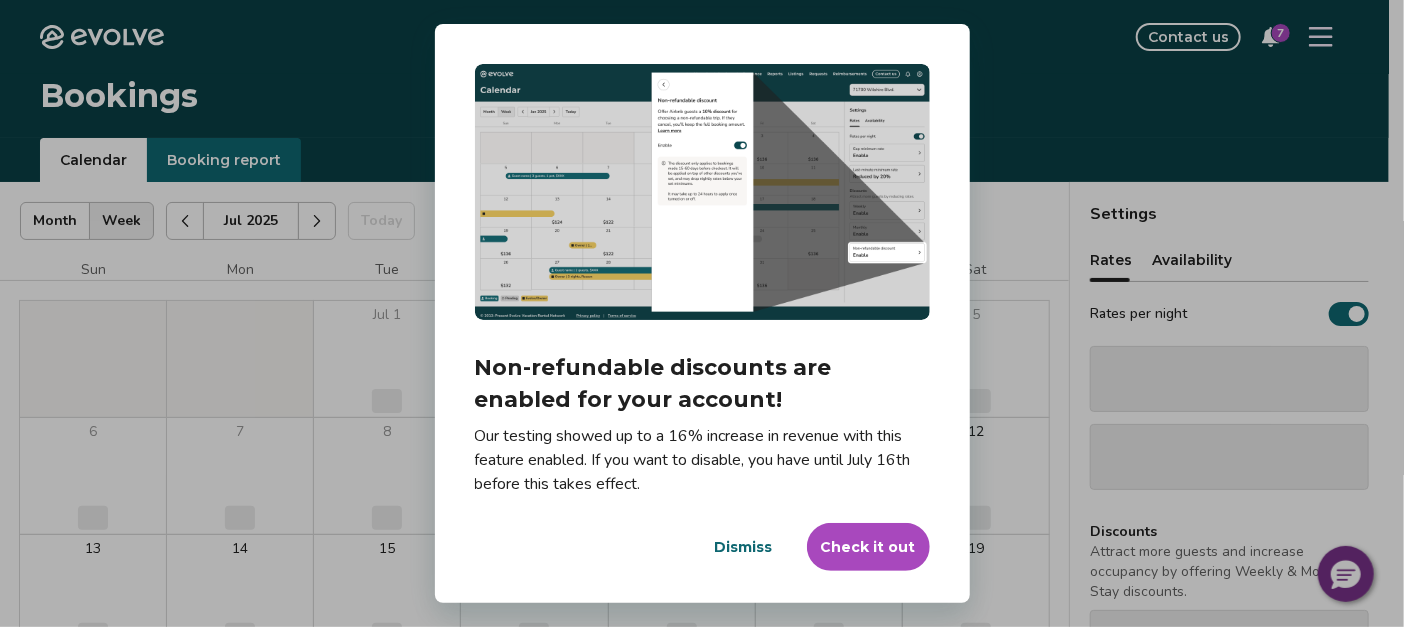 click on "Evolve Contact us 7 Bookings Calendar Booking report [MONTH]  | Views Month Week [MONTH] Today Settings [NUMBER] [STREET] [MONTH] Sun Mon Tue Wed Thu Fri Sat [MONTH] ‌ 1 ‌ 2 ‌ 3 ‌ 4 ‌ 5 ‌ 6 ‌ 7 ‌ 8 ‌ 9 ‌ 10 ‌ 11 ‌ 12 ‌ 13 ‌ 14 ‌ 15 ‌ 16 ‌ 17 ‌ 18 ‌ 19 ‌ 20 ‌ 21 ‌ 22 ‌ 23 ‌ 24 ‌ 25 ‌ 26 ‌ 27 ‌ 28 ‌ 29 ‌ 30 ‌ 31 ‌ Booking Pending Evolve/Owner Settings Rates Availability Rates per night ‌ ‌ Discounts Attract more guests and increase occupancy by offering Weekly & Monthly Stay discounts. ‌ ‌ ‌ View rates, policies, & fees © 2013-Present Evolve Vacation Rental Network Privacy Policy | Terms of Service
Dialog Non-refundable discounts are enabled for your account! Our testing showed up to a 16% increase in revenue with this feature enabled. If you want to disable, you have until [DATE] before this takes effect. Dismiss Check it out" at bounding box center [702, 517] 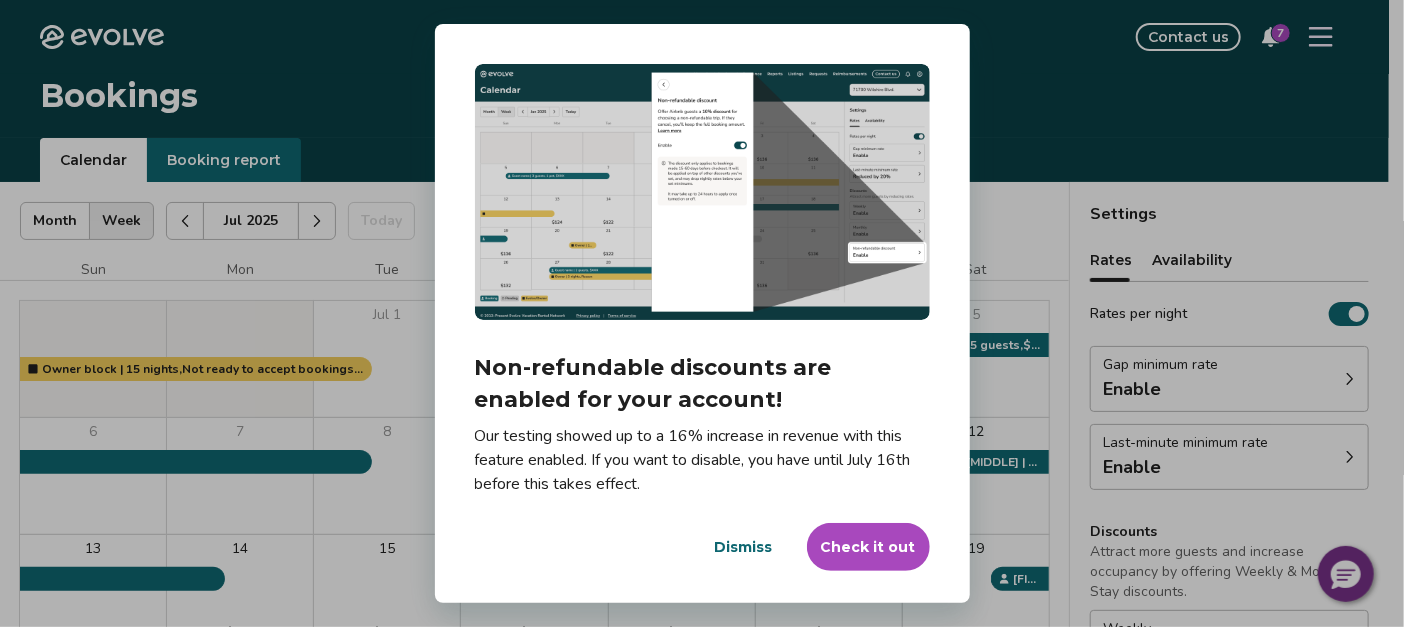 click on "Check it out" at bounding box center [868, 547] 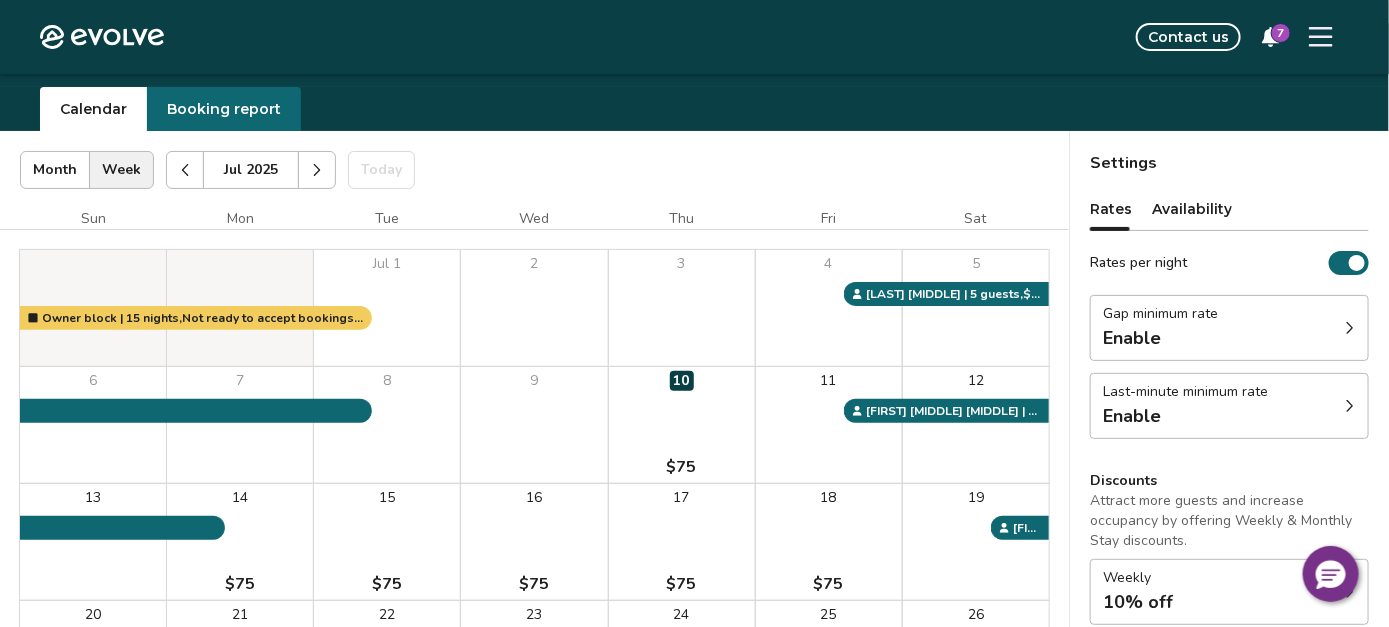 scroll, scrollTop: 38, scrollLeft: 0, axis: vertical 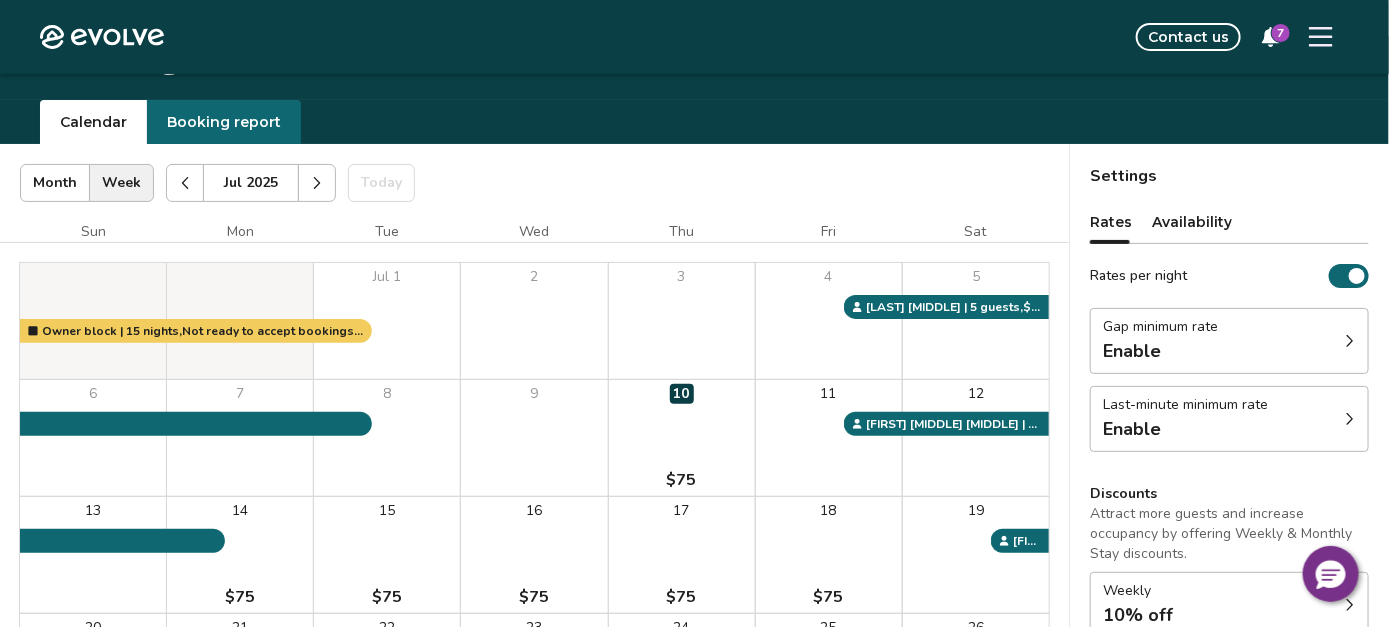 click 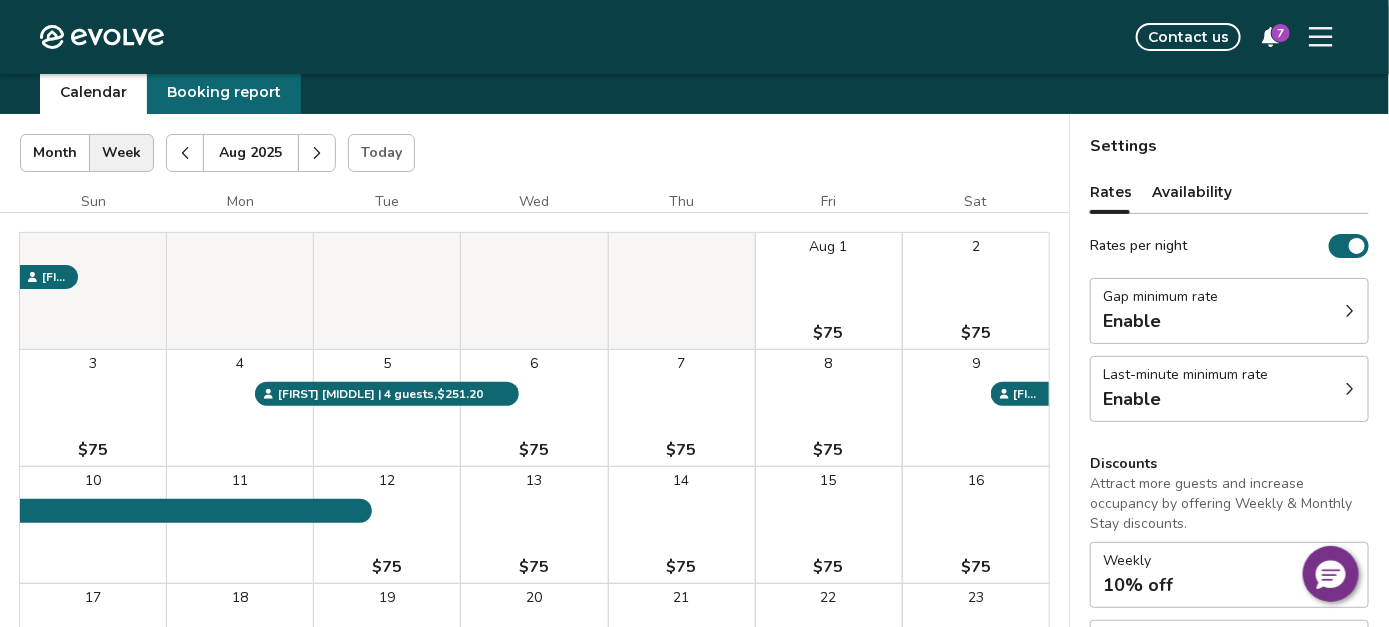 scroll, scrollTop: 42, scrollLeft: 0, axis: vertical 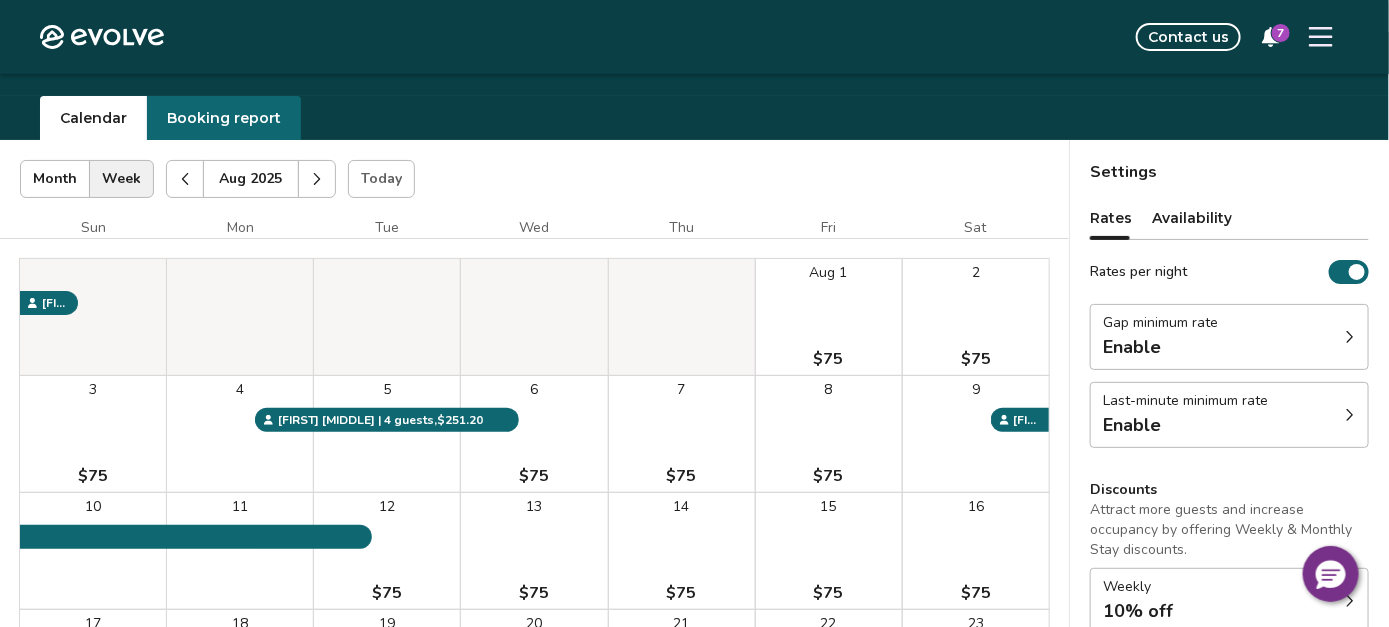 click 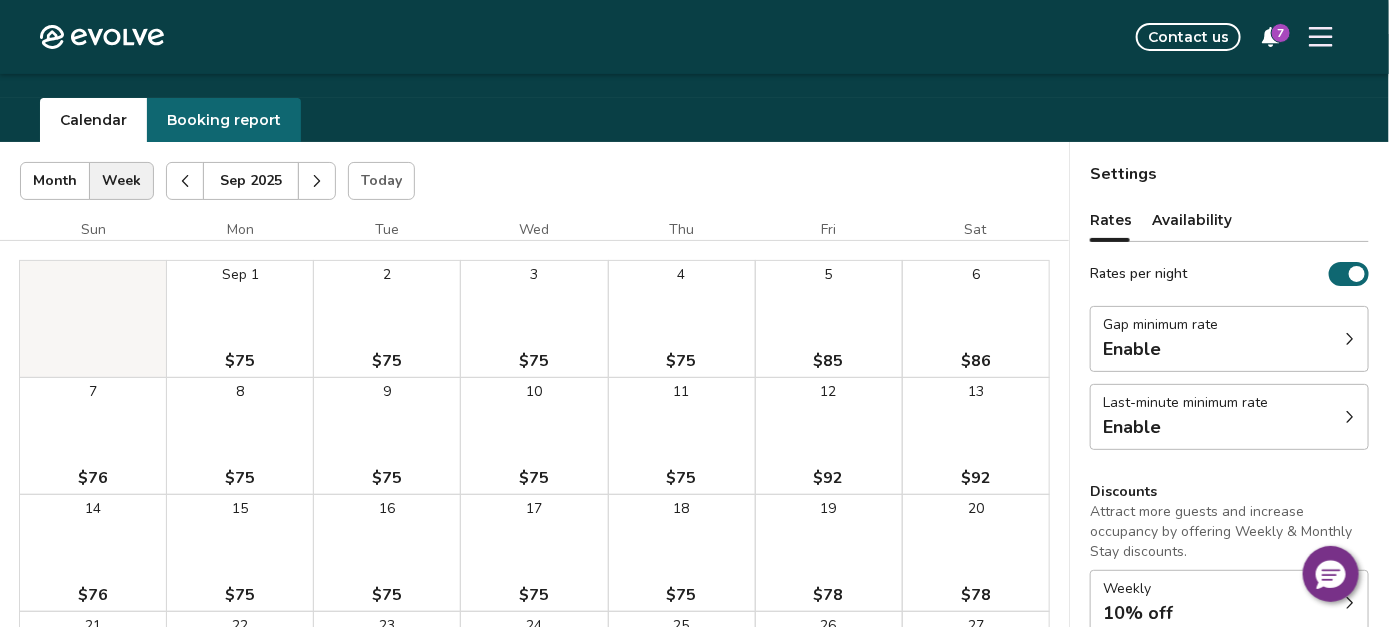 scroll, scrollTop: 30, scrollLeft: 0, axis: vertical 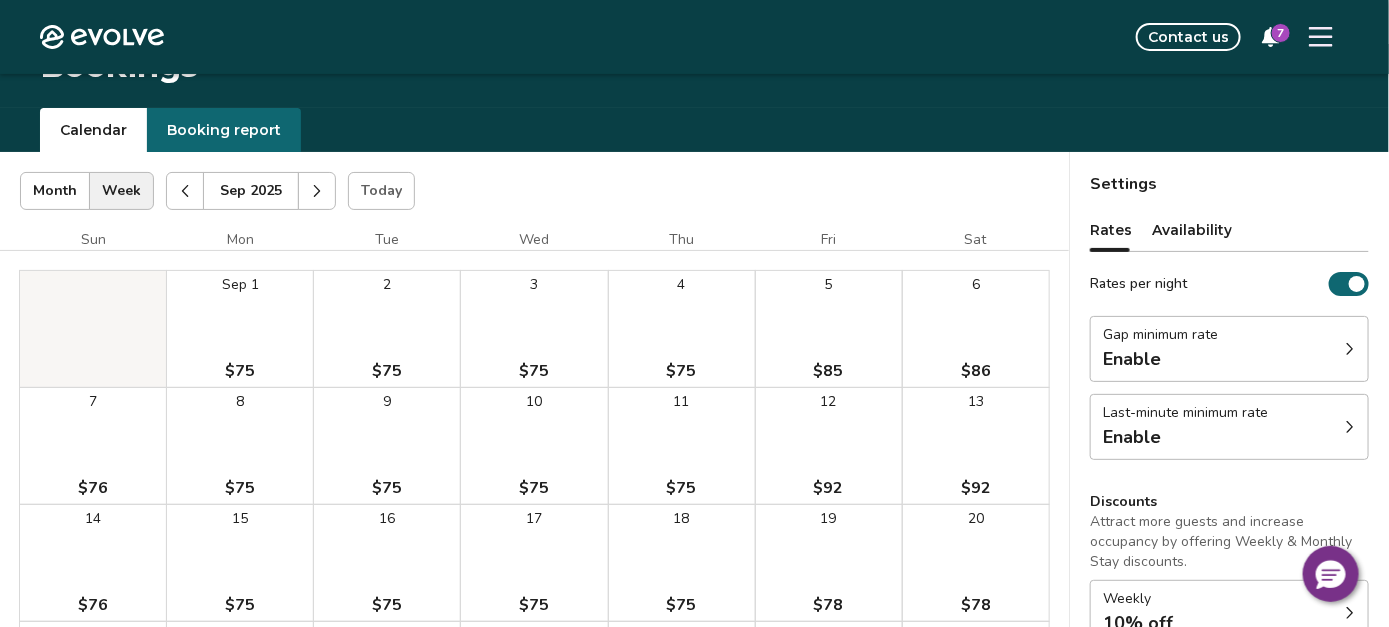 click 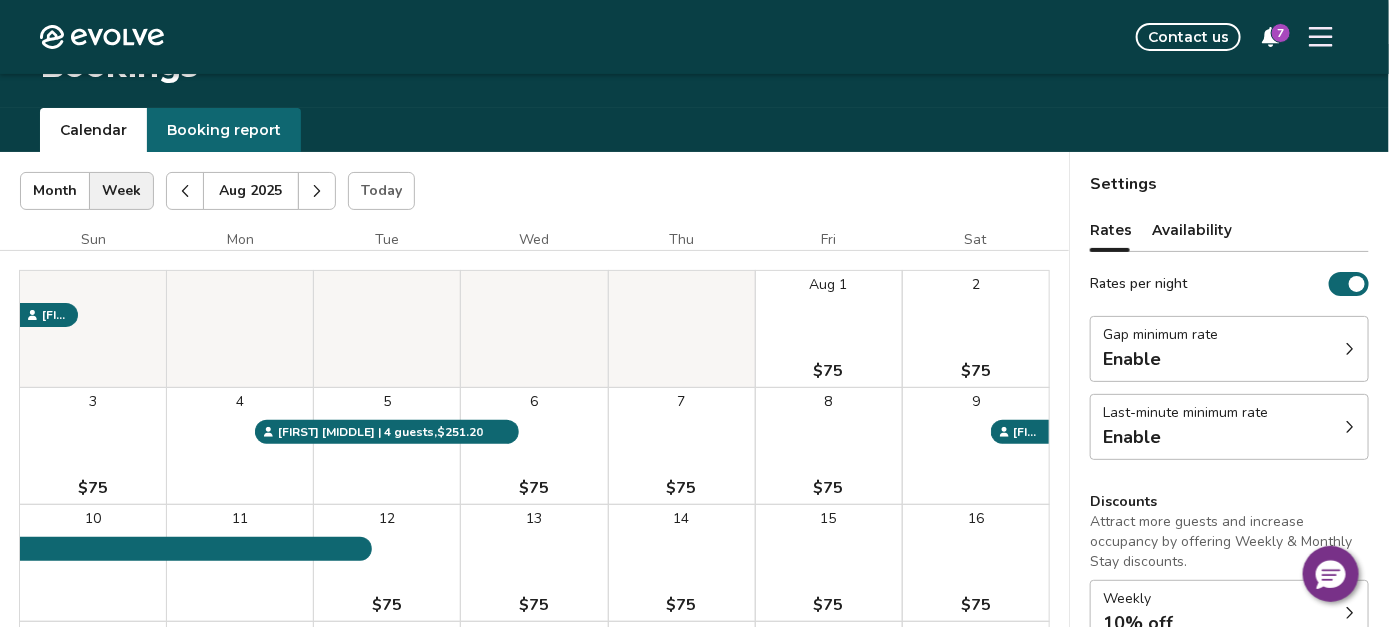 click 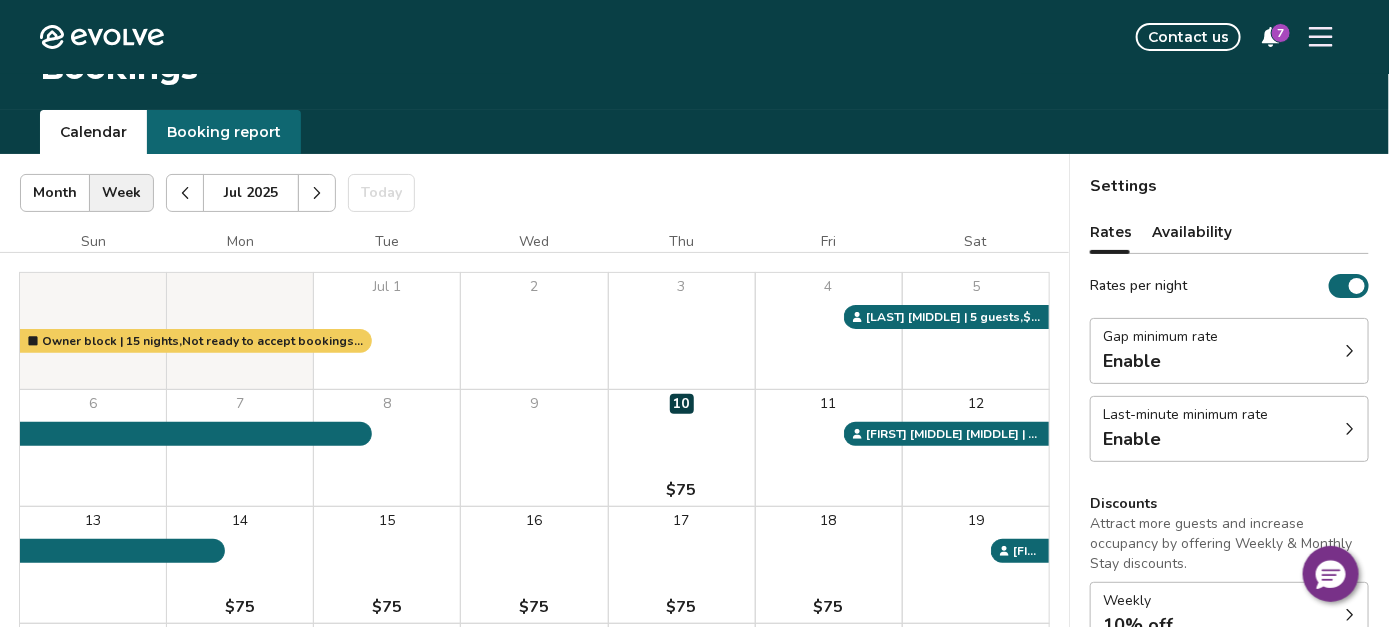 scroll, scrollTop: 0, scrollLeft: 0, axis: both 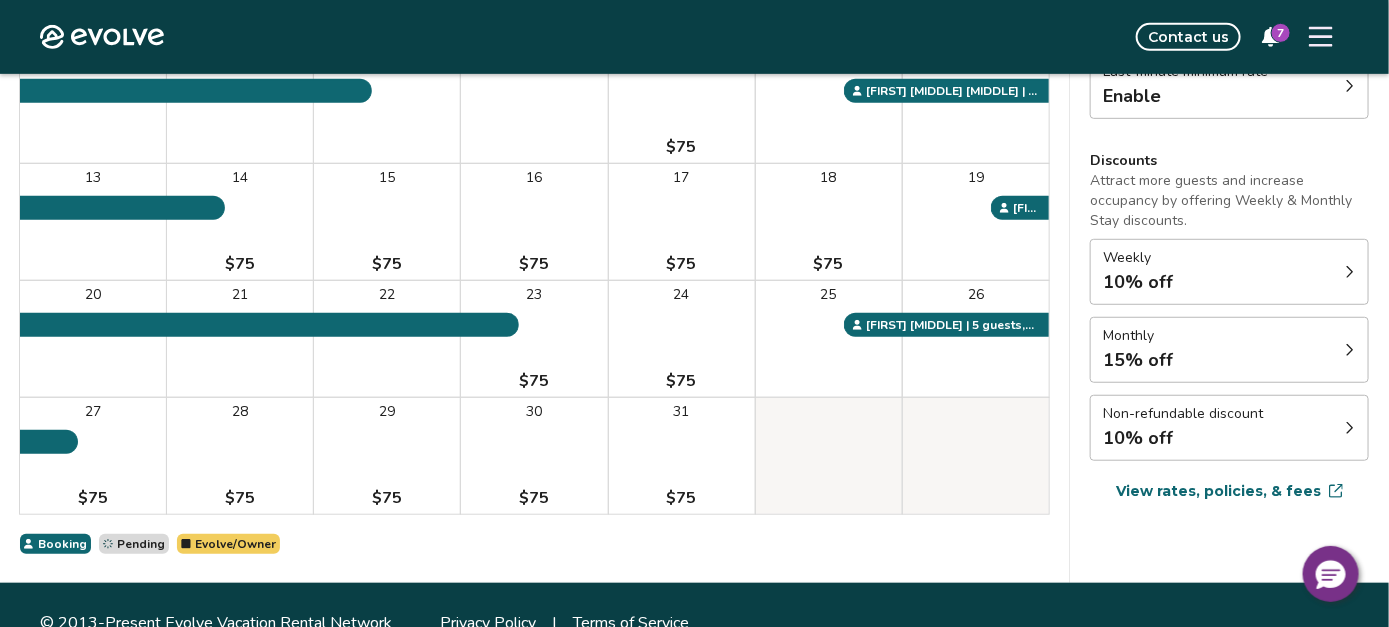 click 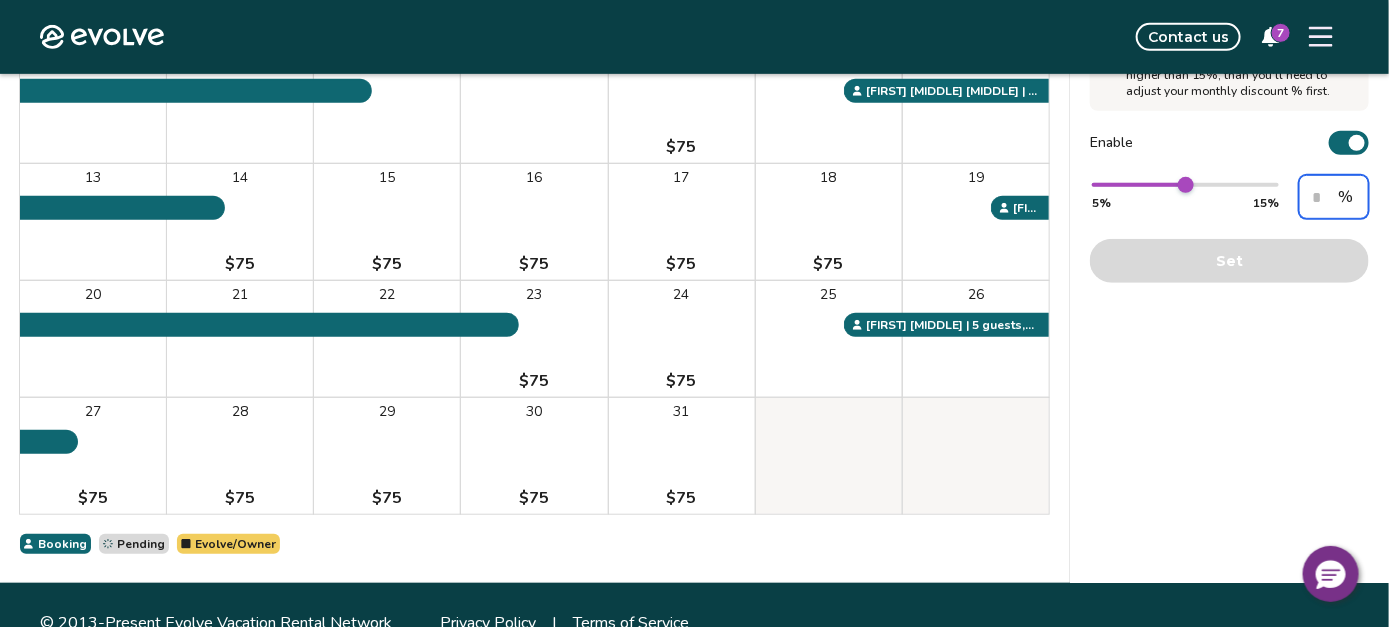 drag, startPoint x: 1328, startPoint y: 195, endPoint x: 1308, endPoint y: 198, distance: 20.22375 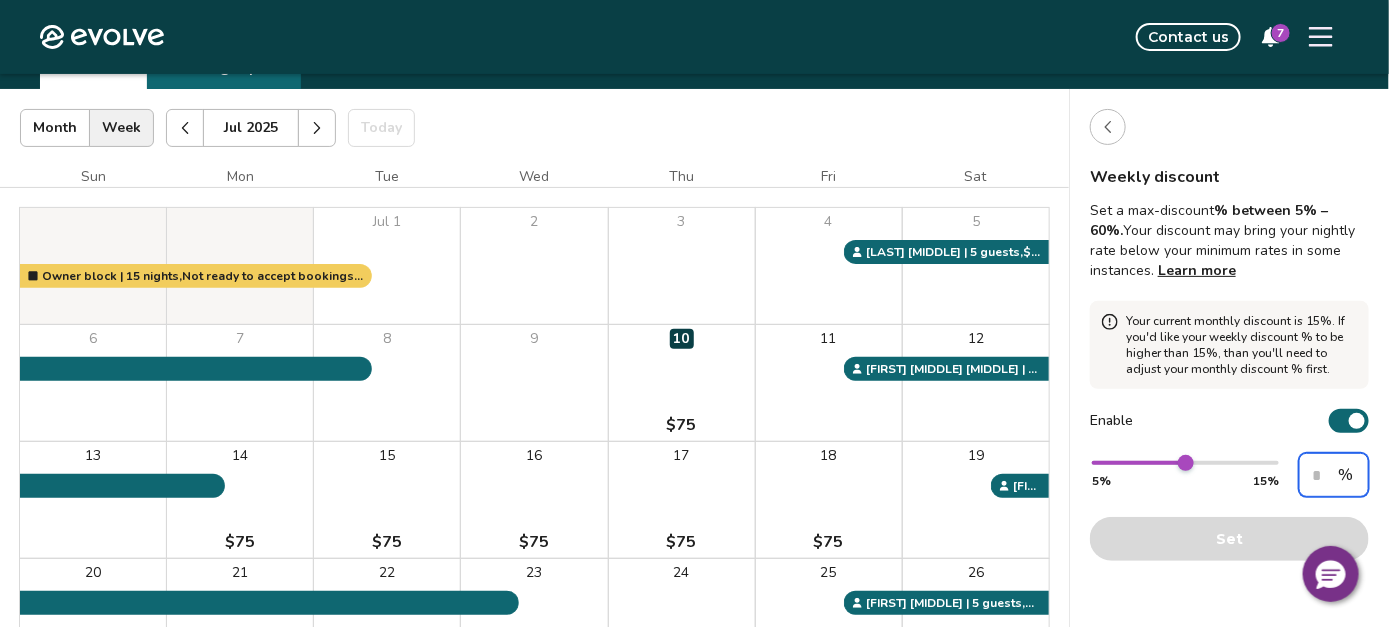 scroll, scrollTop: 71, scrollLeft: 0, axis: vertical 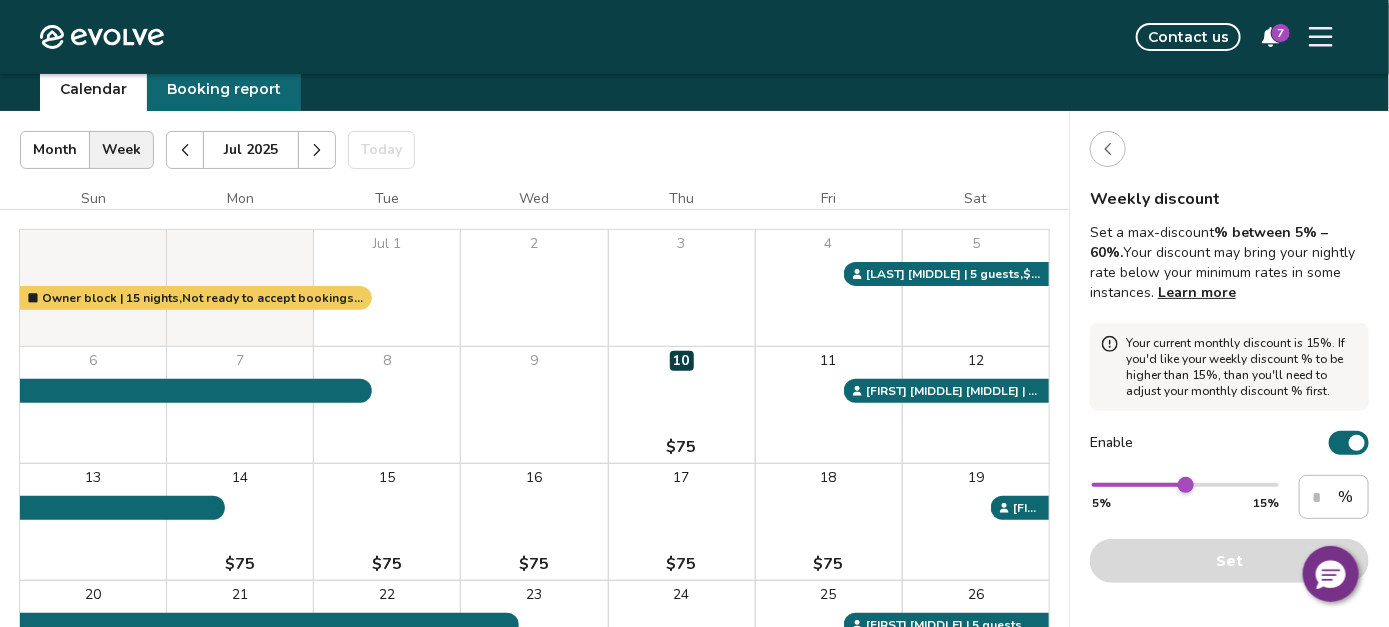 click 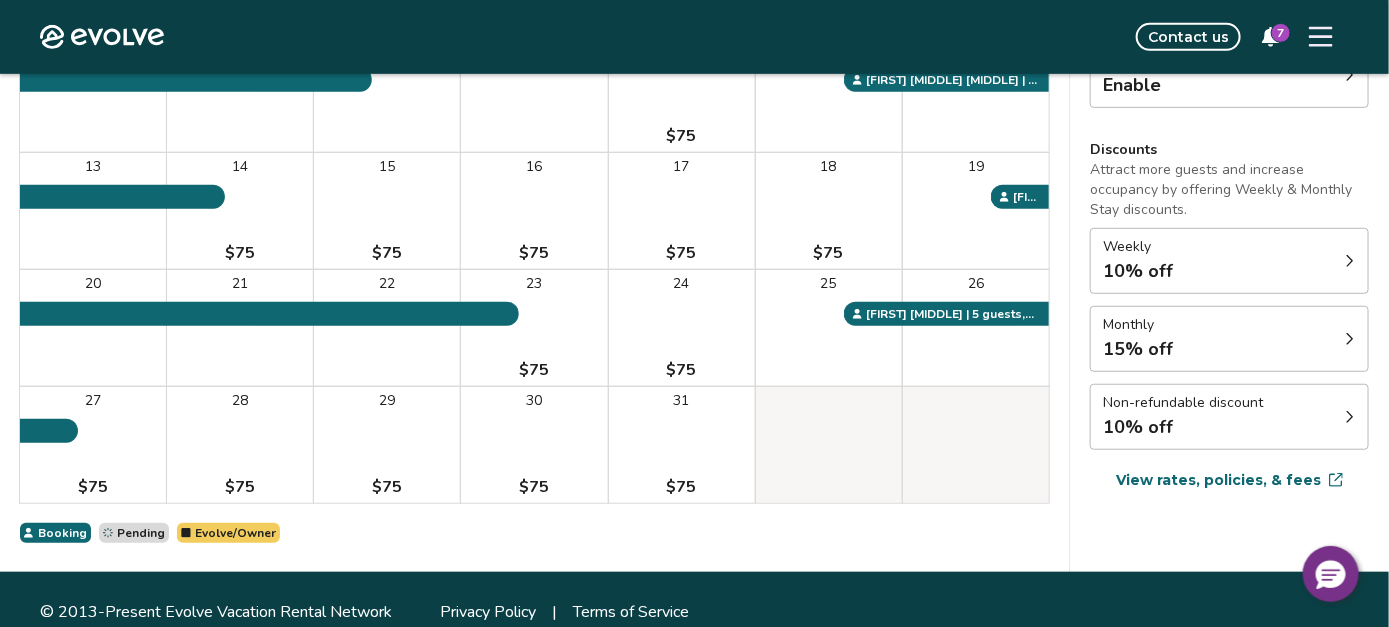 scroll, scrollTop: 386, scrollLeft: 0, axis: vertical 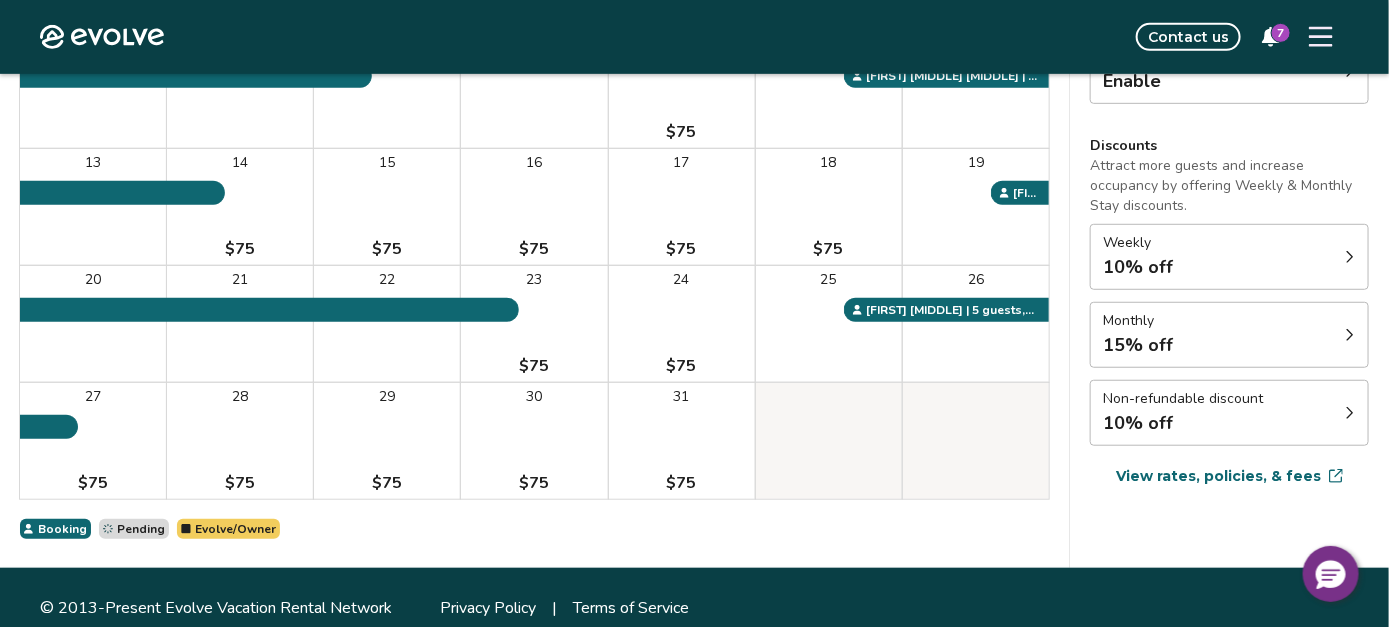 click 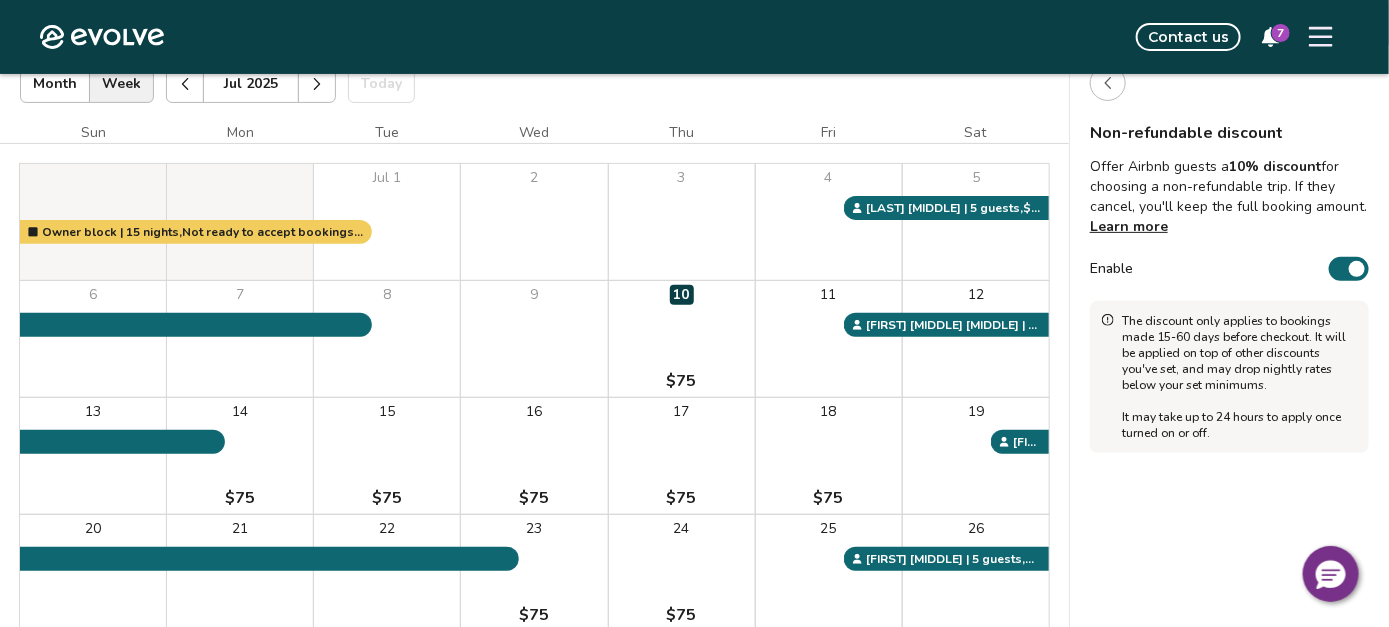 scroll, scrollTop: 135, scrollLeft: 0, axis: vertical 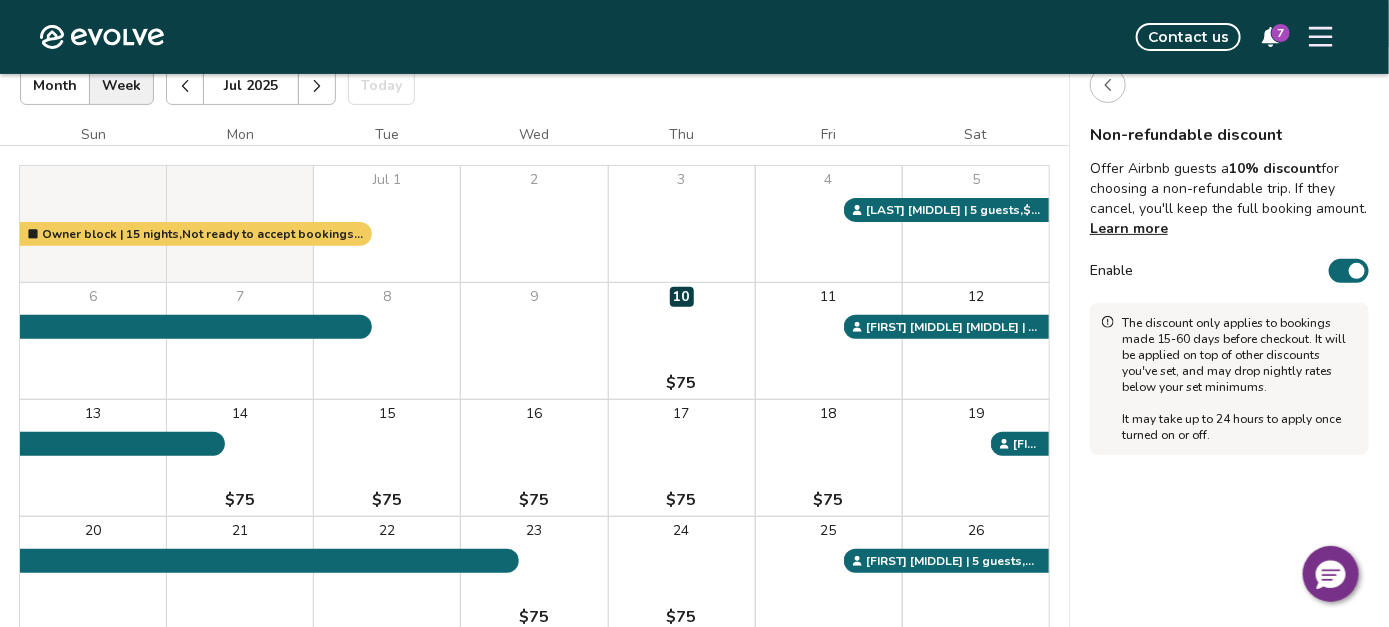 click on "Enable" at bounding box center [1349, 271] 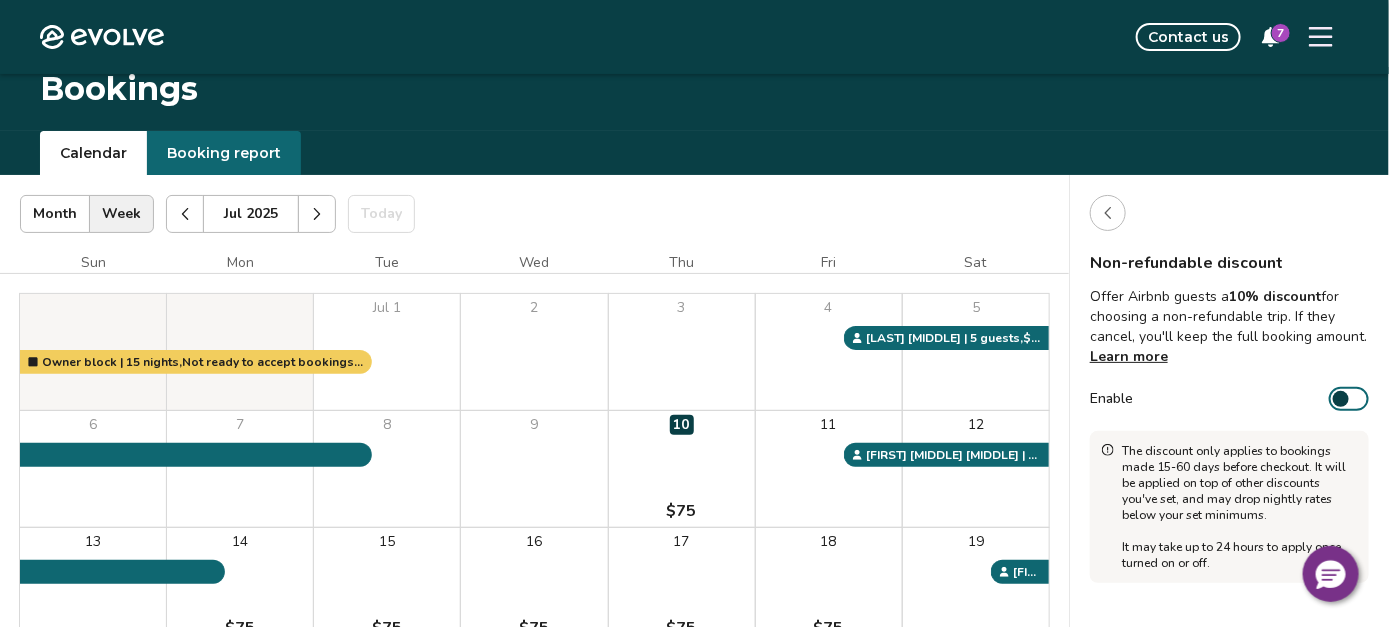 scroll, scrollTop: 5, scrollLeft: 0, axis: vertical 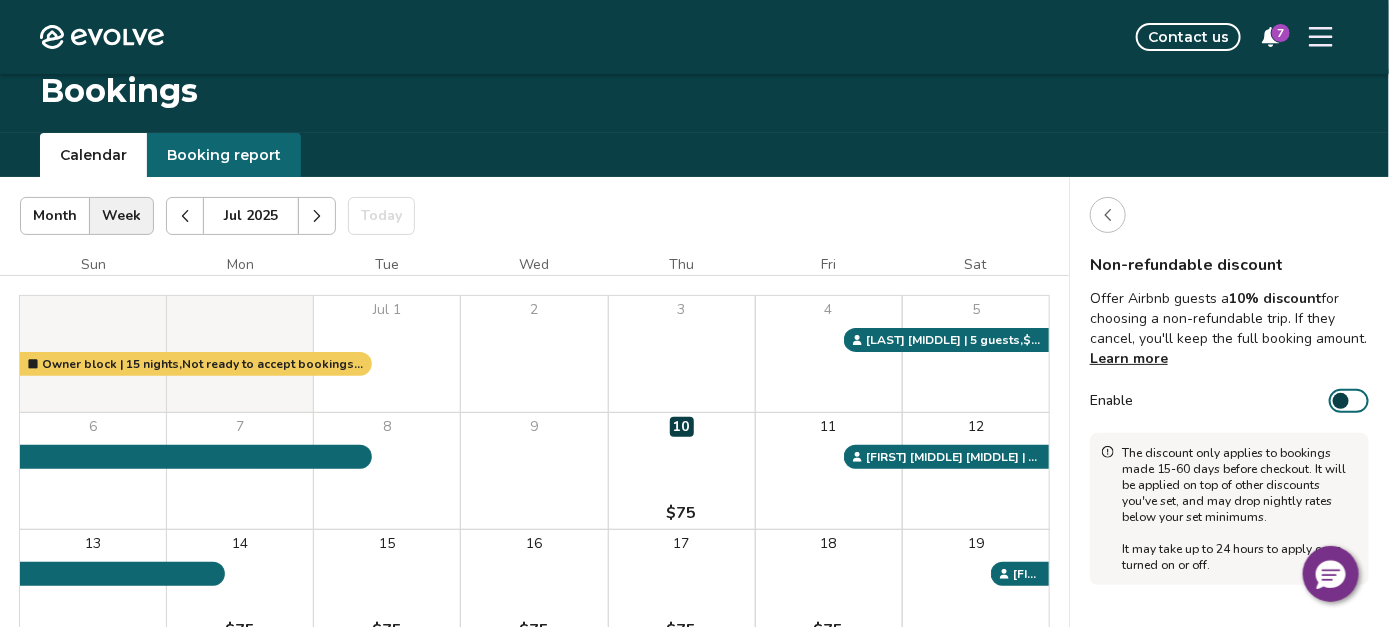 click 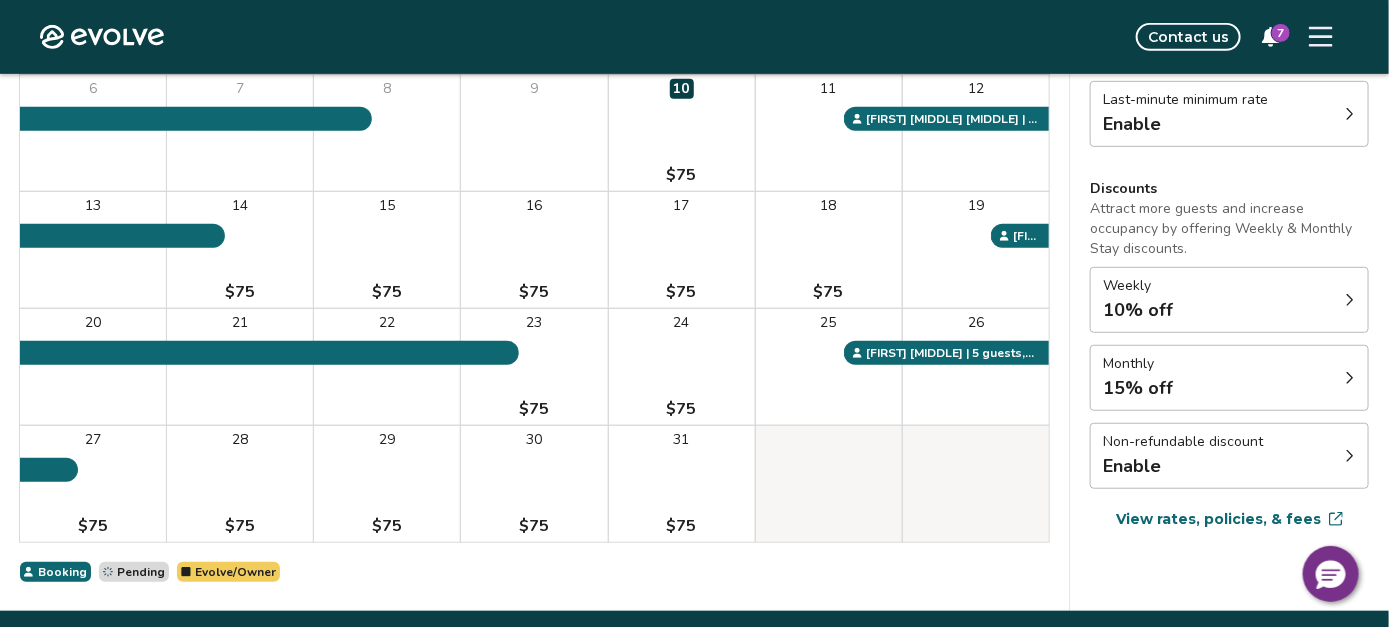 scroll, scrollTop: 344, scrollLeft: 0, axis: vertical 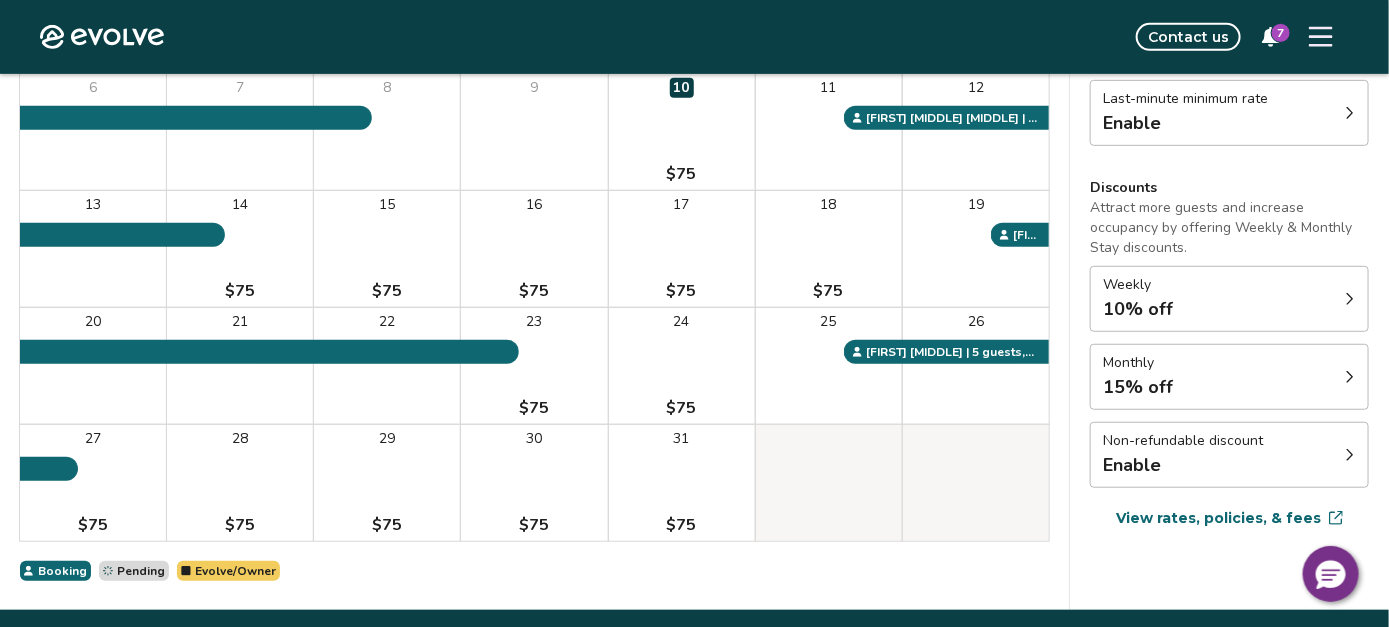 click 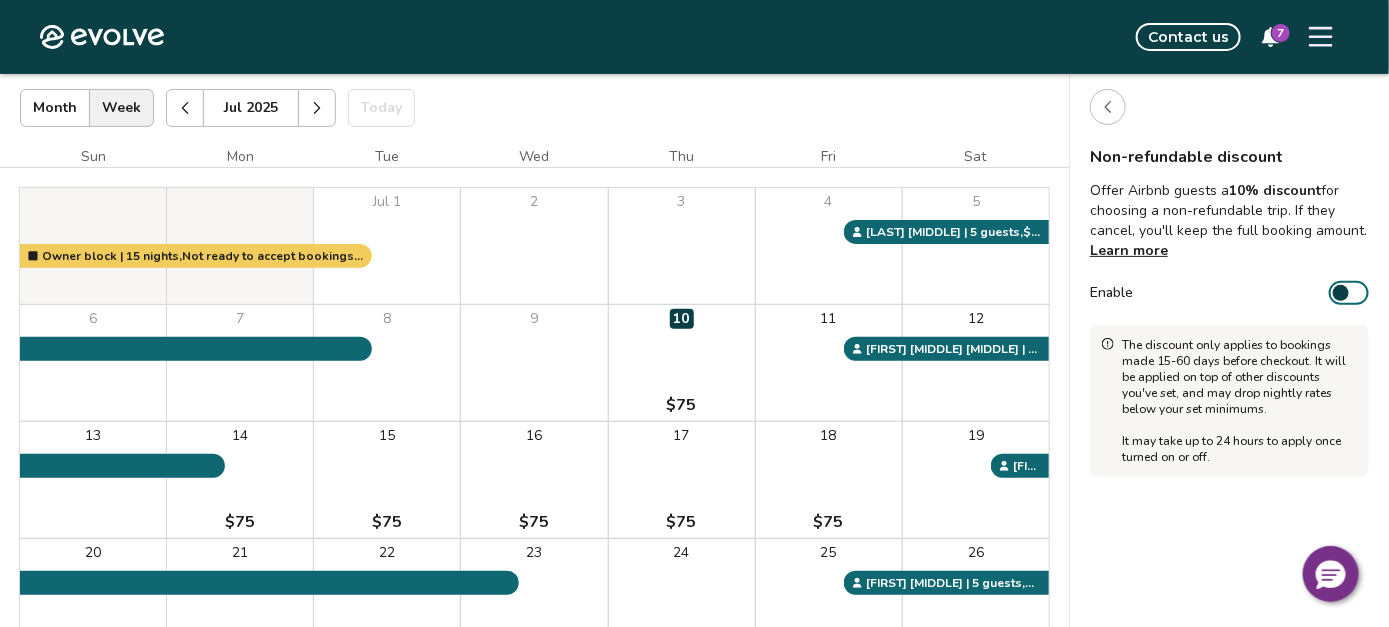 scroll, scrollTop: 109, scrollLeft: 0, axis: vertical 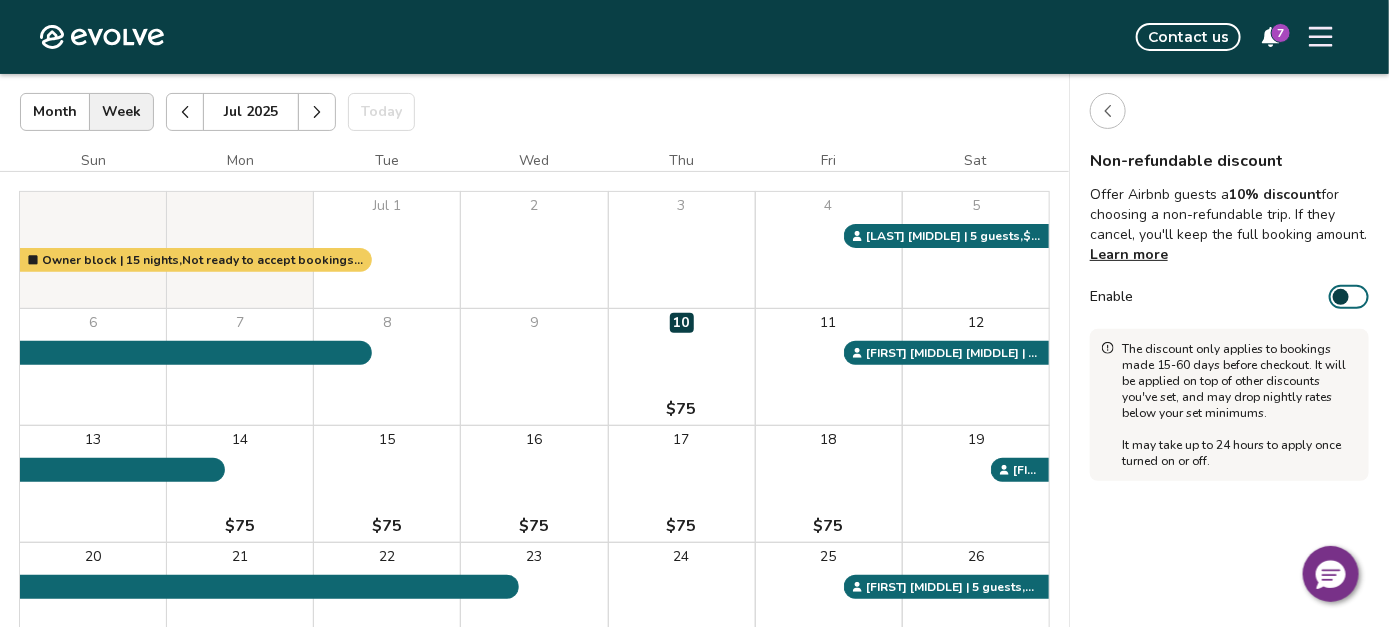 click at bounding box center [1108, 111] 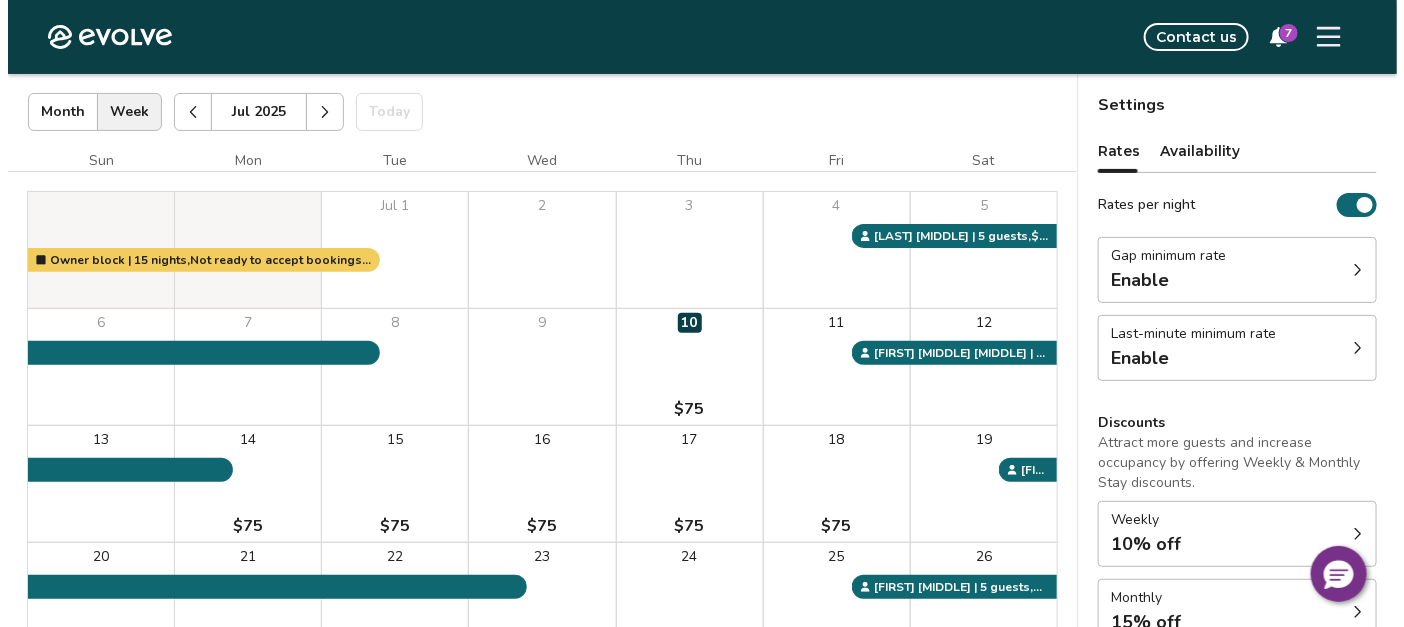 scroll, scrollTop: 0, scrollLeft: 0, axis: both 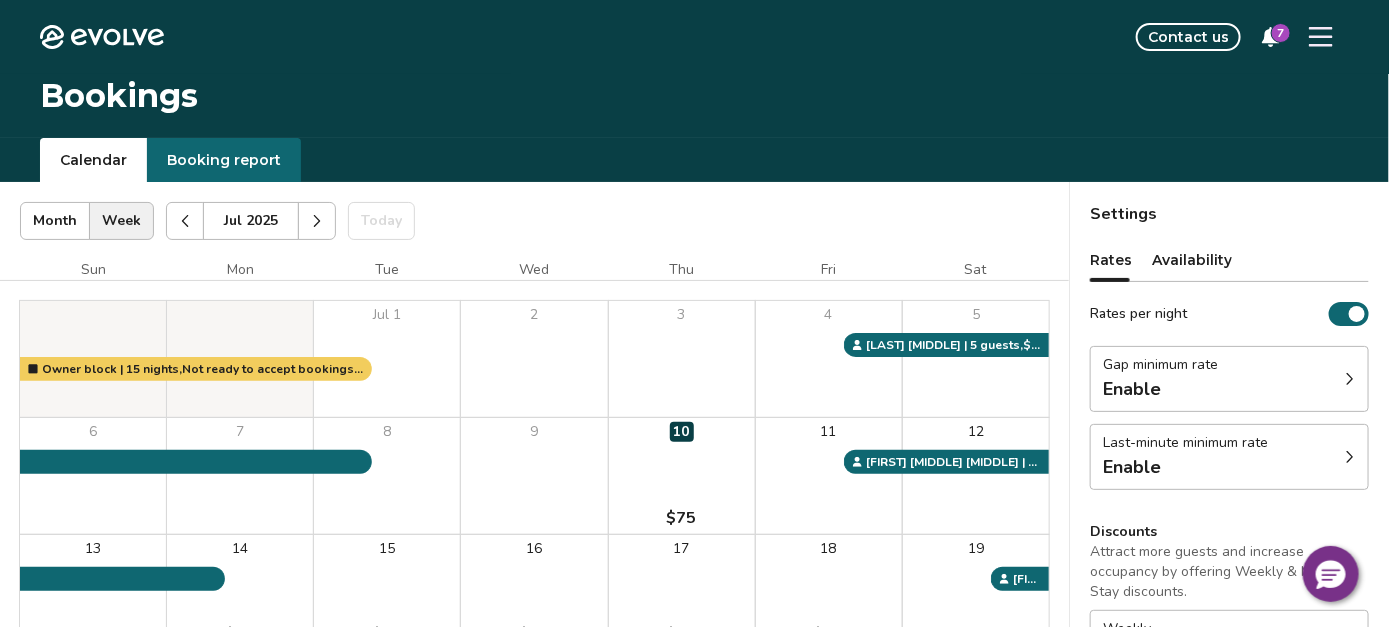 click on "7" at bounding box center [1281, 33] 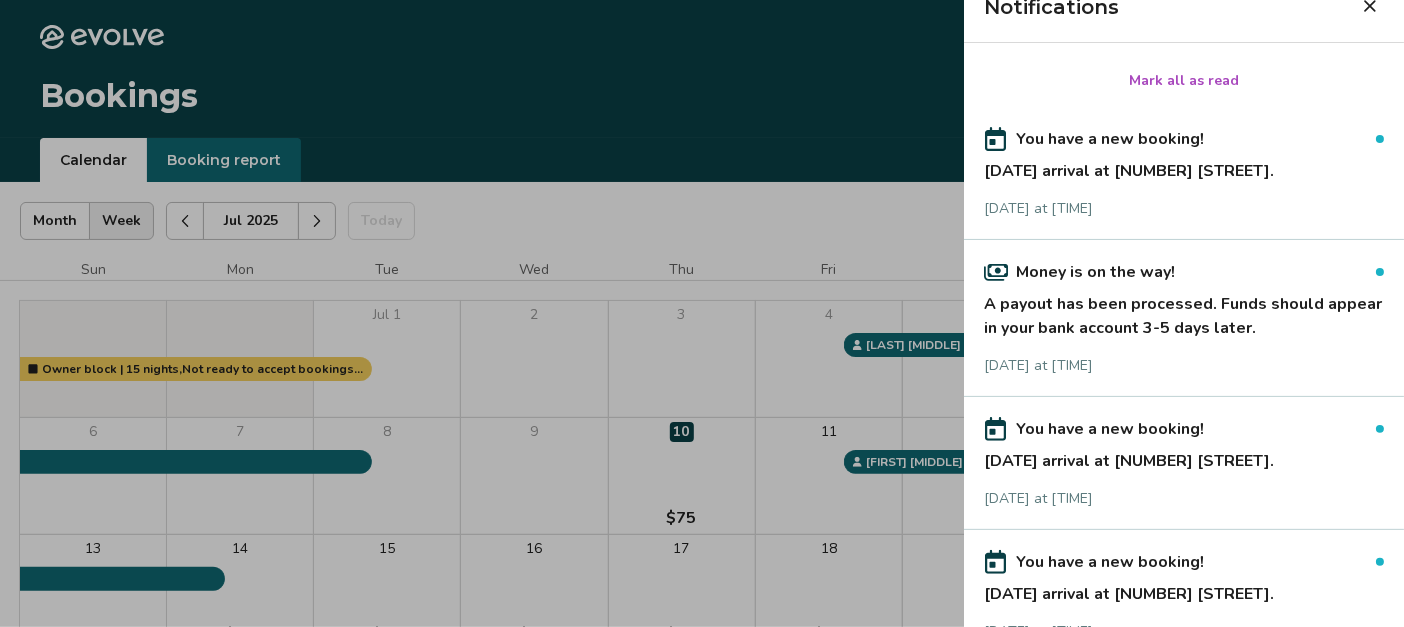 scroll, scrollTop: 0, scrollLeft: 0, axis: both 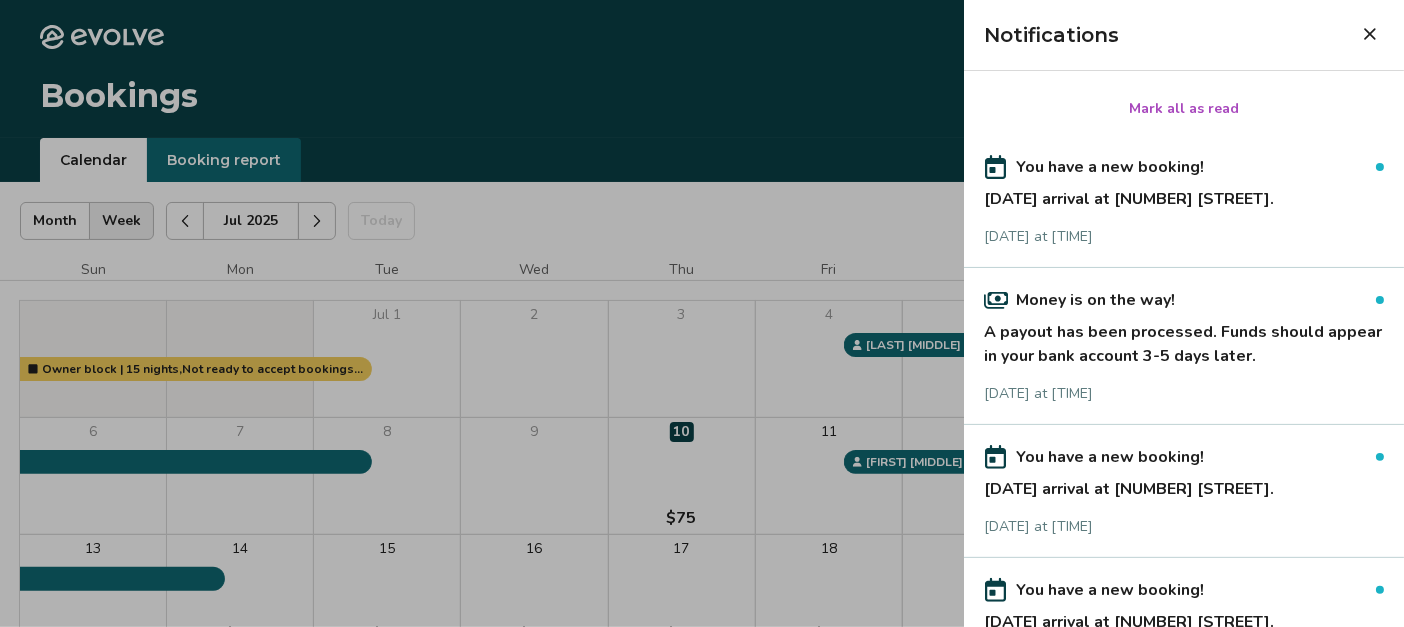 click 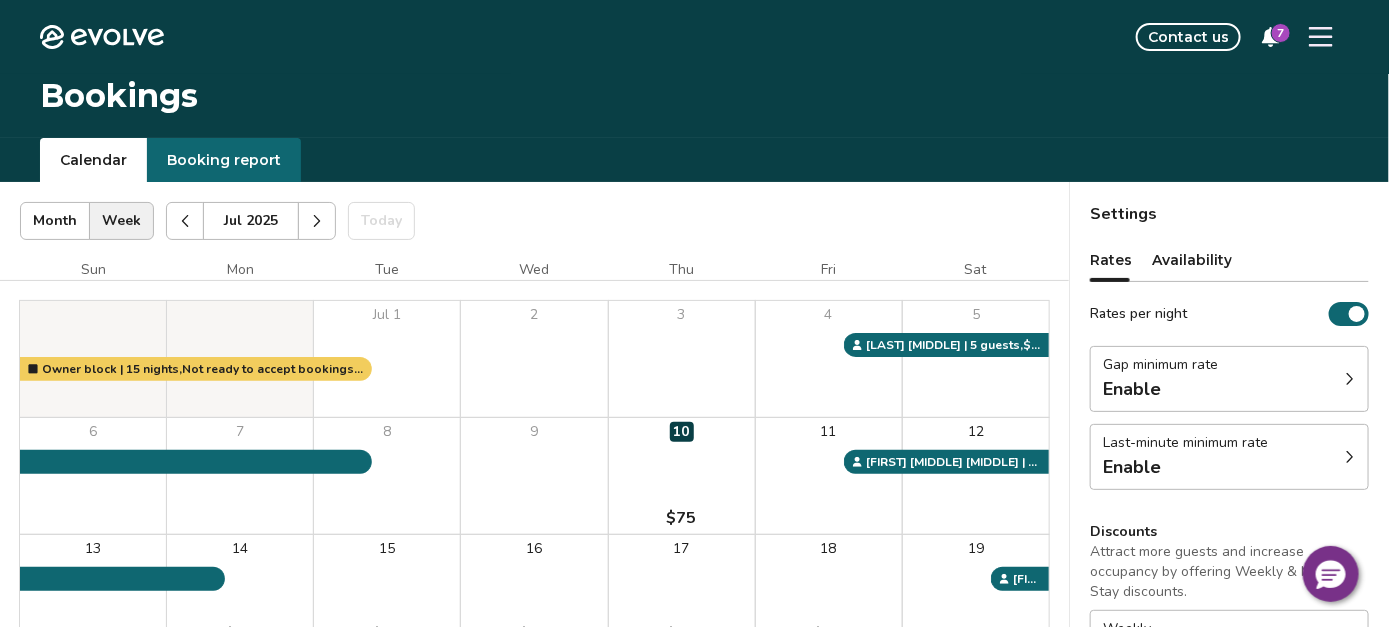 click 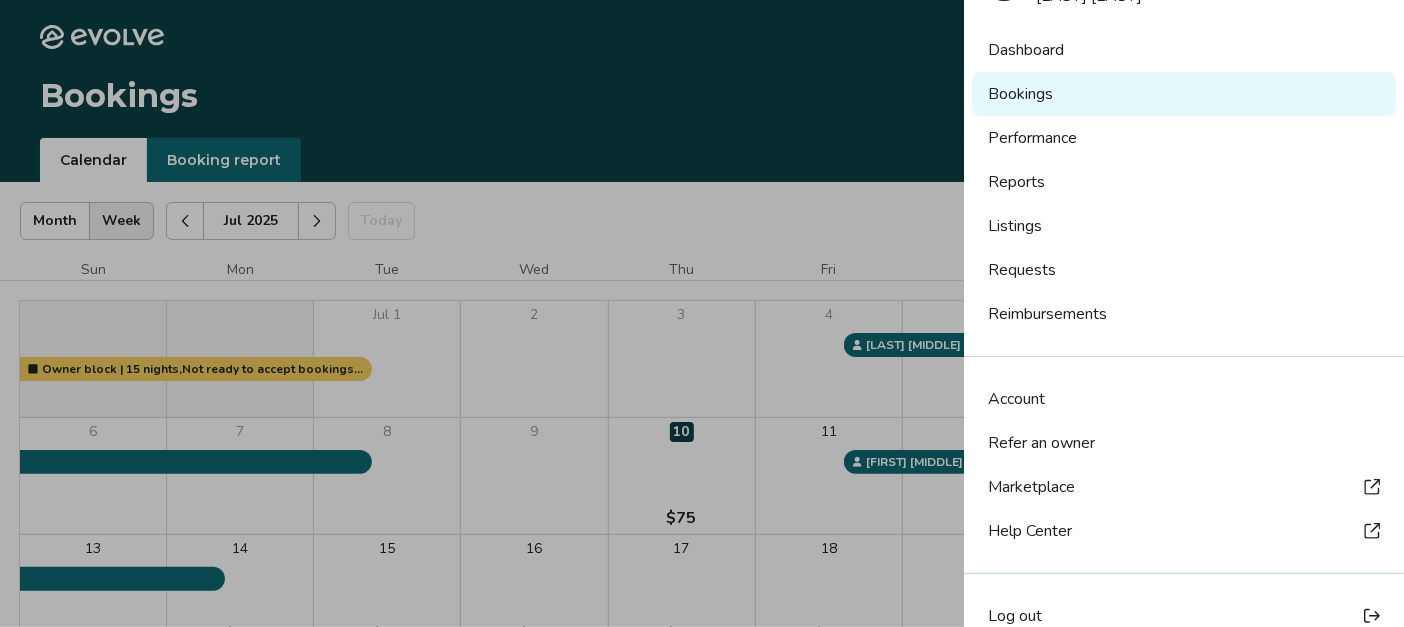 scroll, scrollTop: 96, scrollLeft: 0, axis: vertical 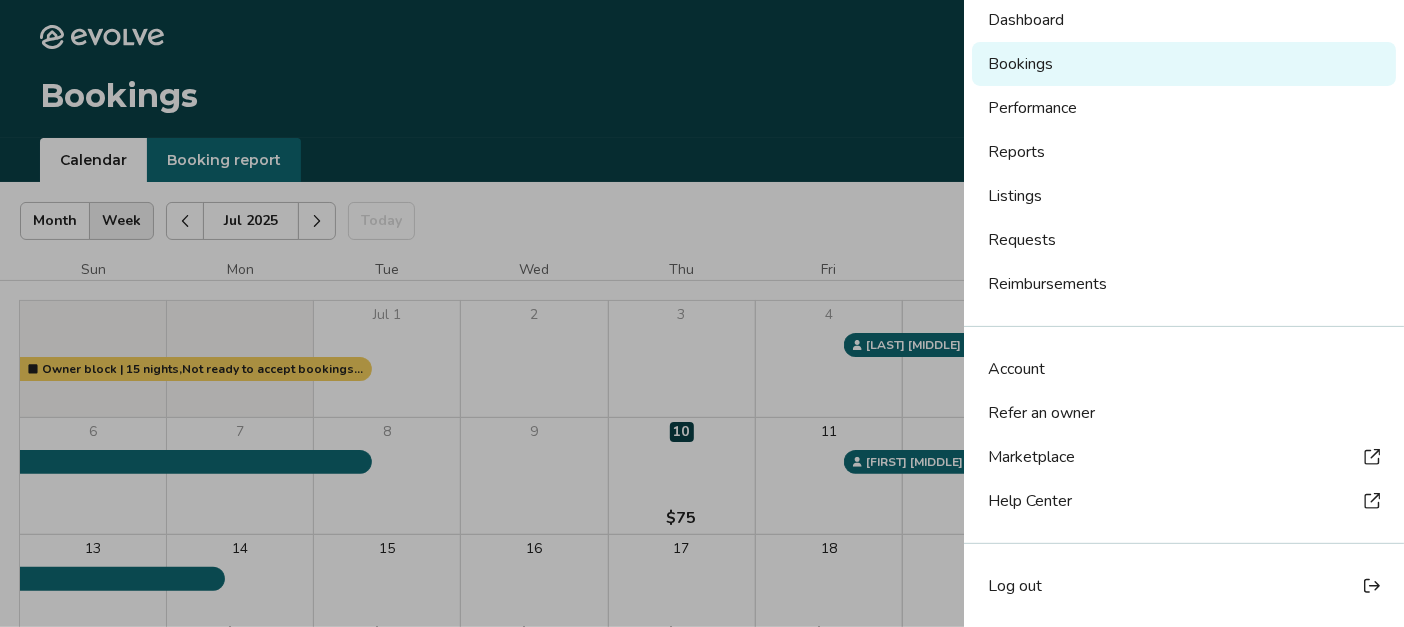 click on "Log out" at bounding box center [1015, 586] 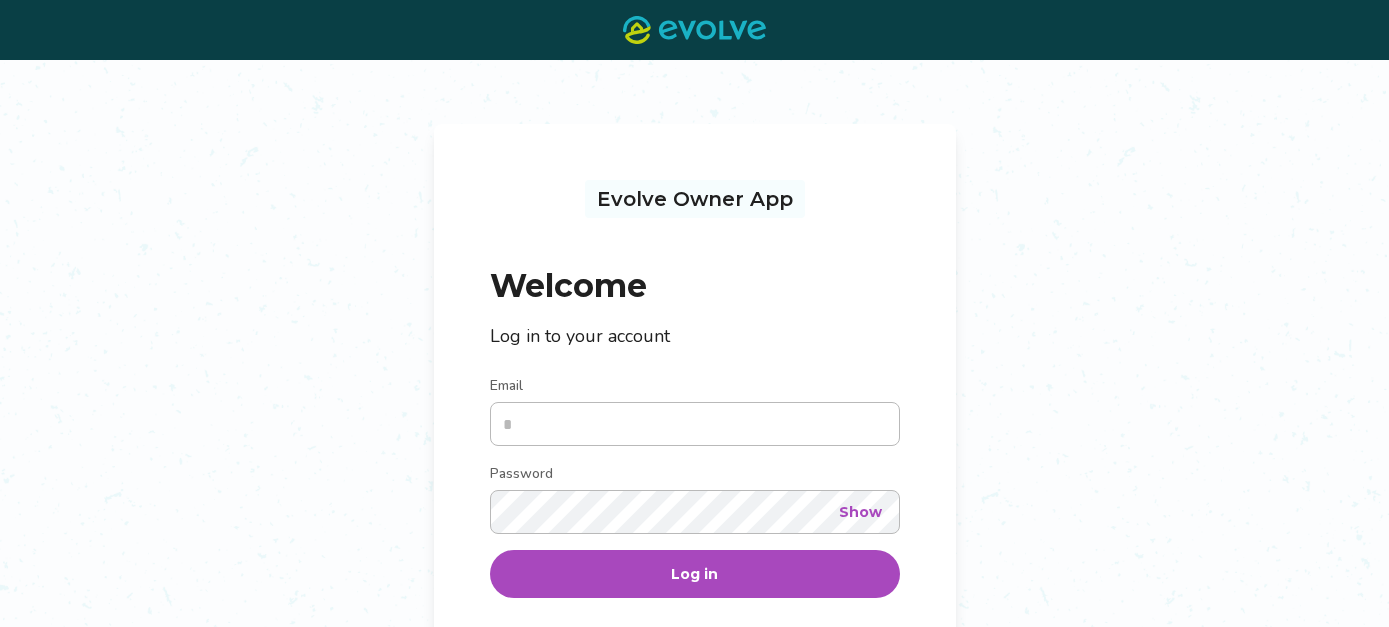 scroll, scrollTop: 0, scrollLeft: 0, axis: both 